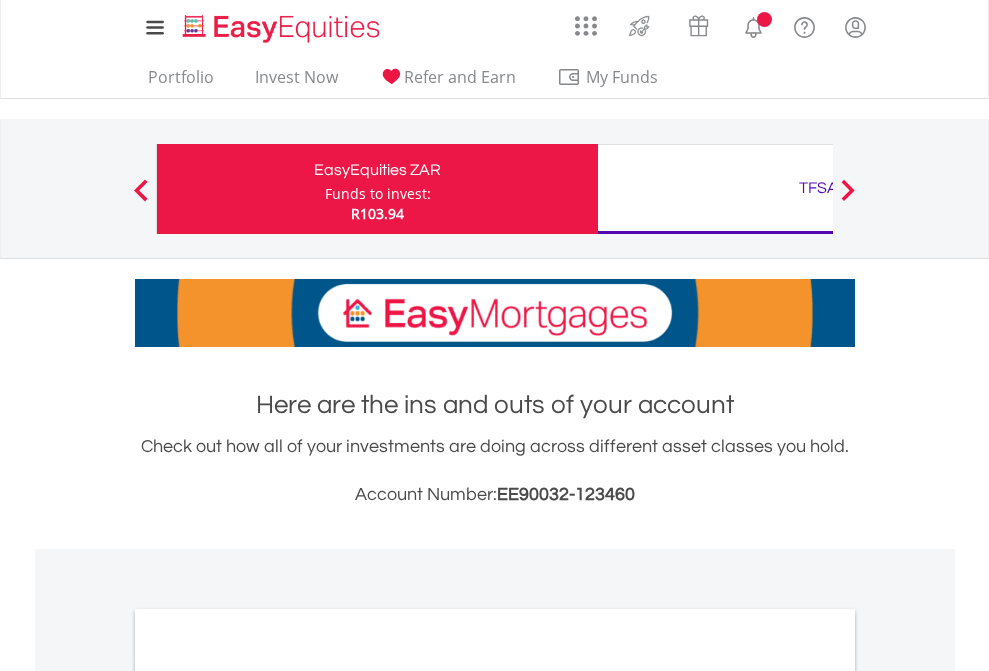 scroll, scrollTop: 0, scrollLeft: 0, axis: both 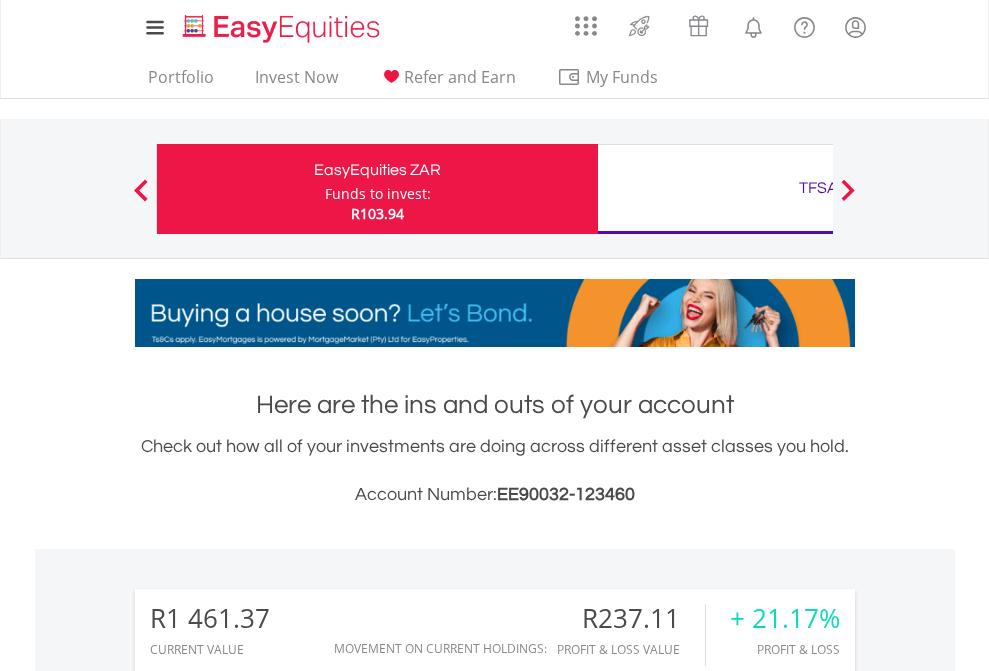 click on "Funds to invest:" at bounding box center (378, 194) 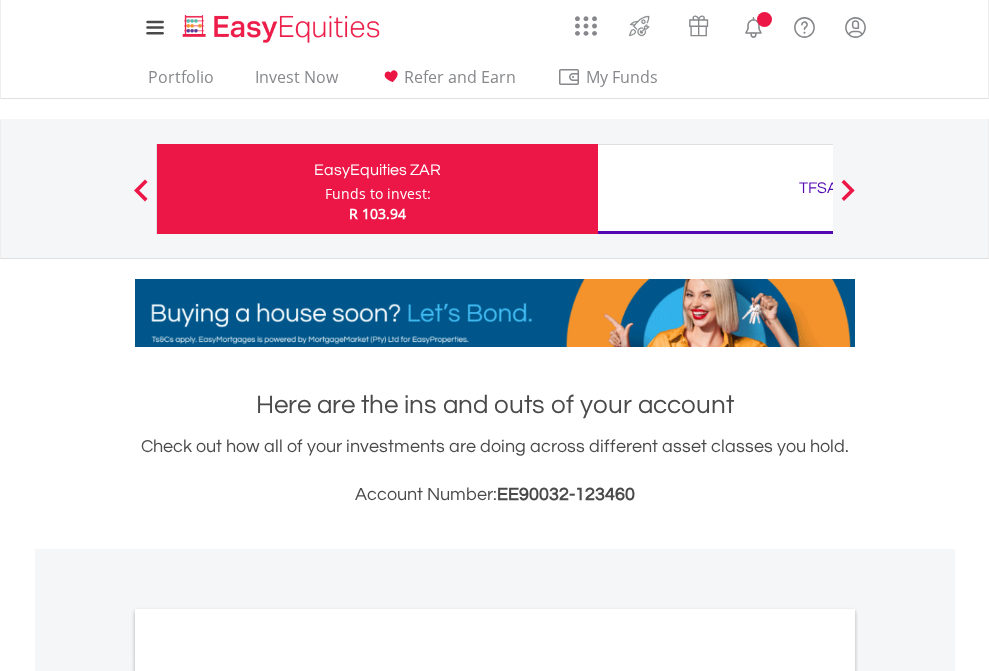 scroll, scrollTop: 0, scrollLeft: 0, axis: both 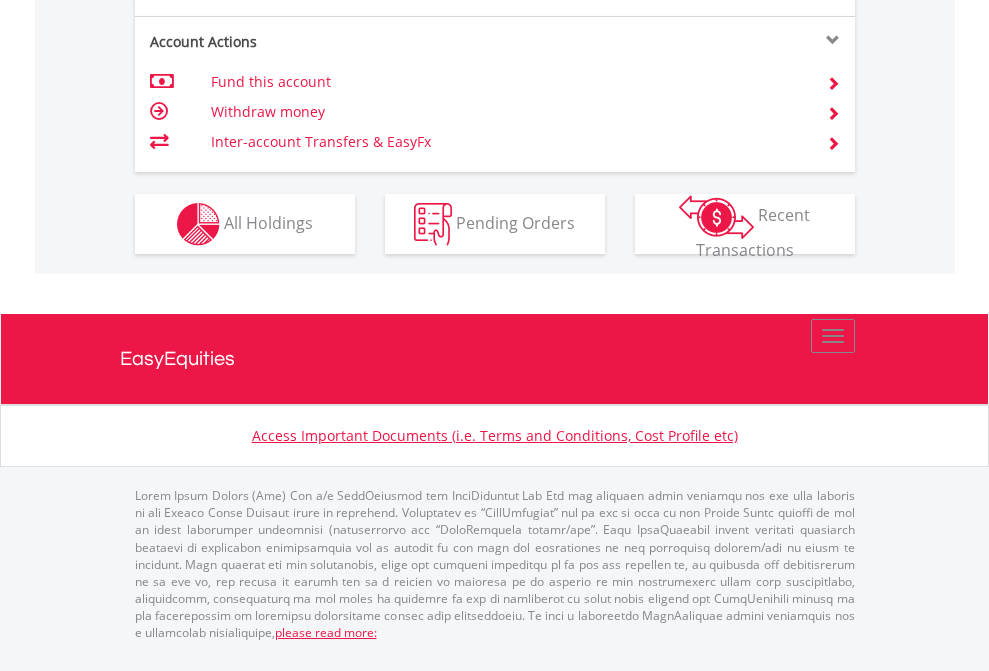 click on "Investment types" at bounding box center (706, -337) 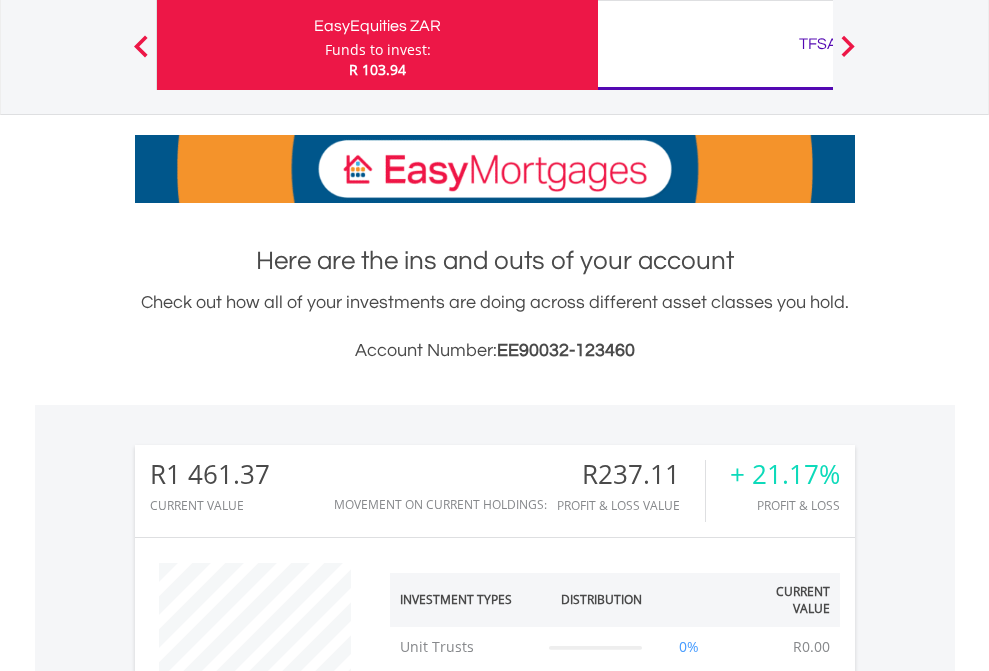 click on "TFSA" at bounding box center (818, 44) 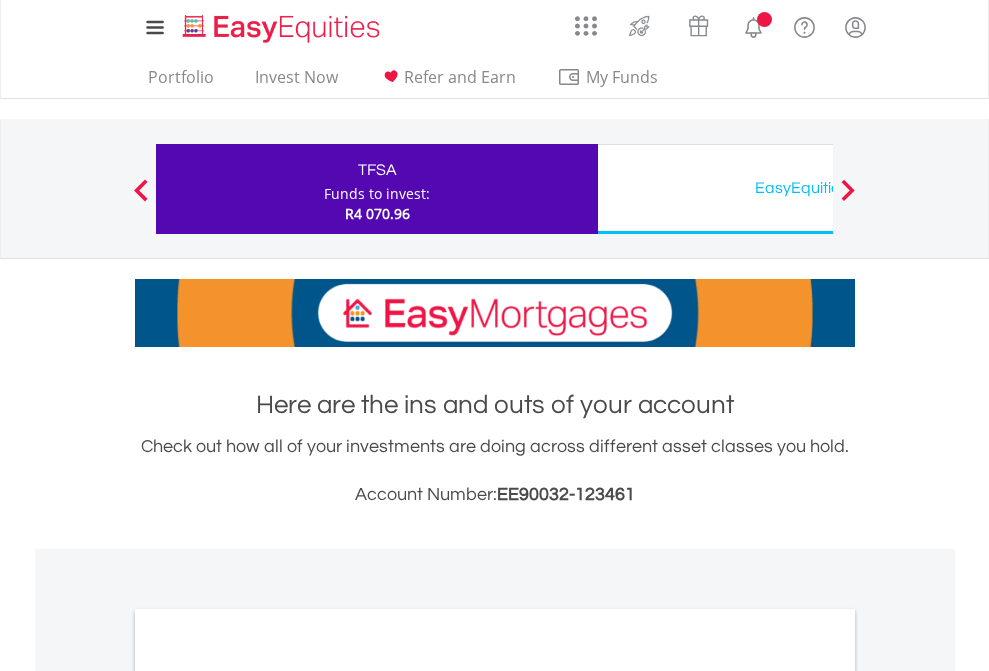 scroll, scrollTop: 0, scrollLeft: 0, axis: both 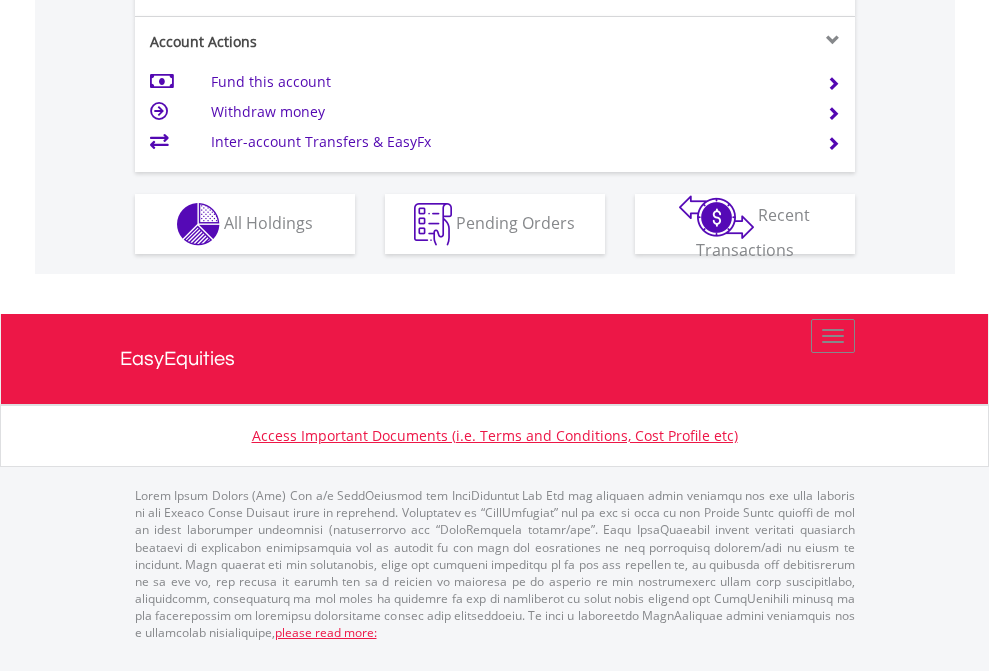 click on "Investment types" at bounding box center [706, -337] 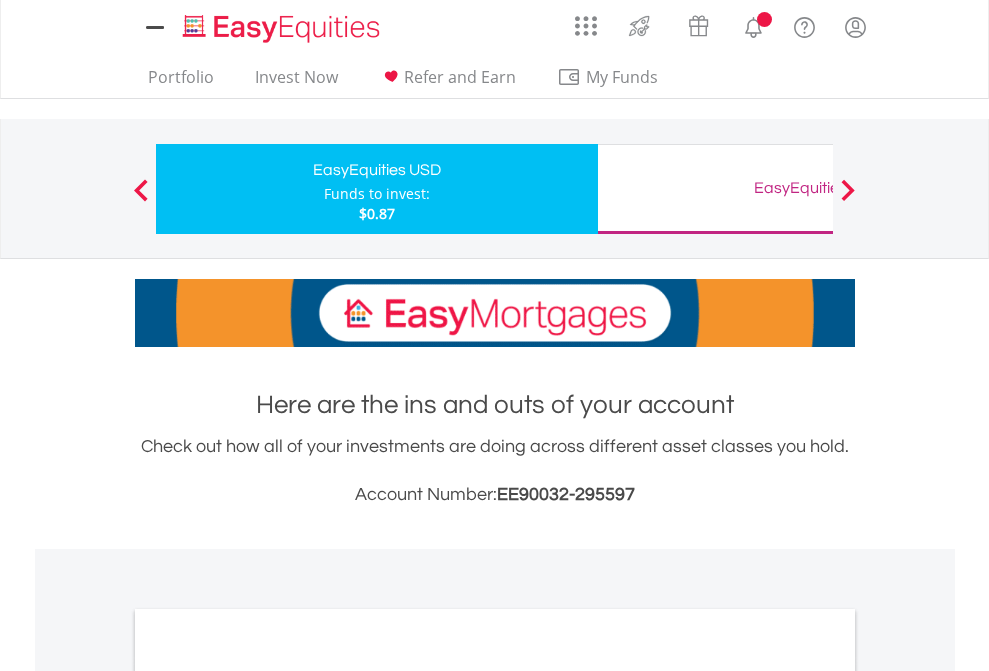 scroll, scrollTop: 0, scrollLeft: 0, axis: both 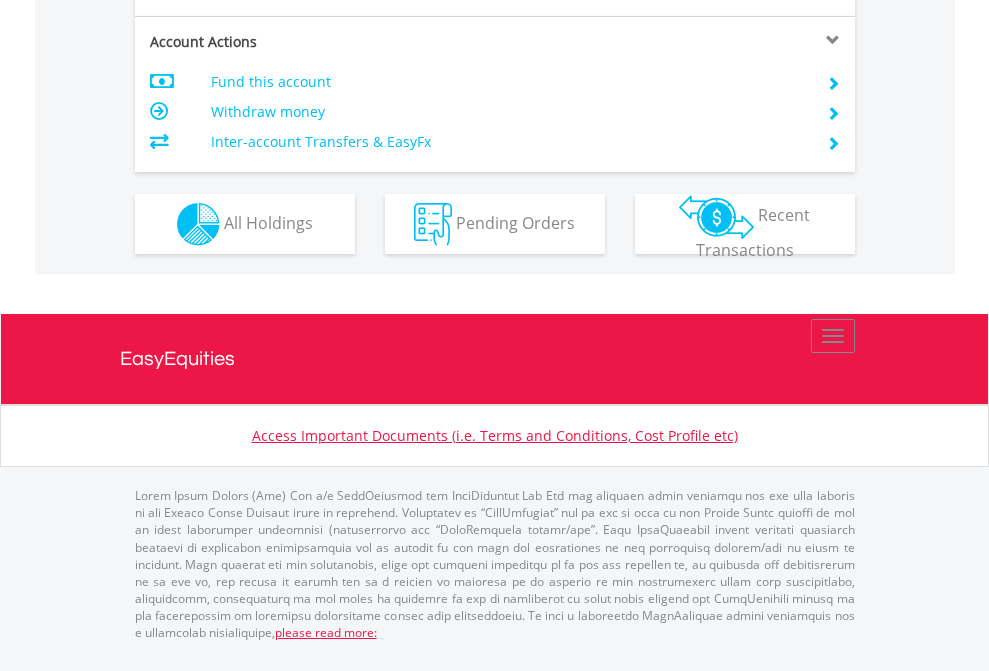 click on "Investment types" at bounding box center [706, -337] 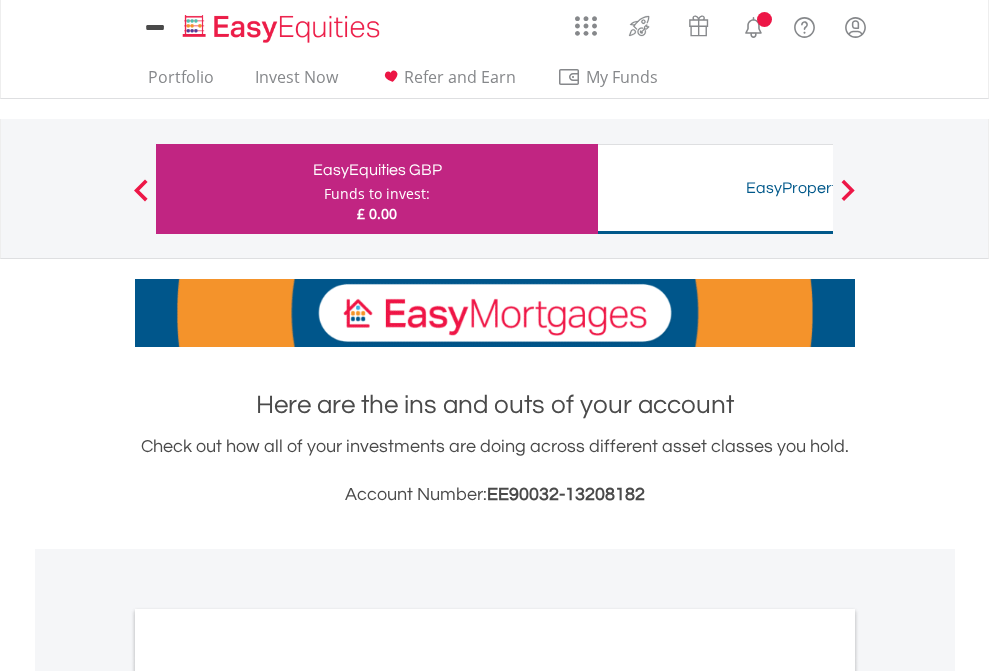 scroll, scrollTop: 0, scrollLeft: 0, axis: both 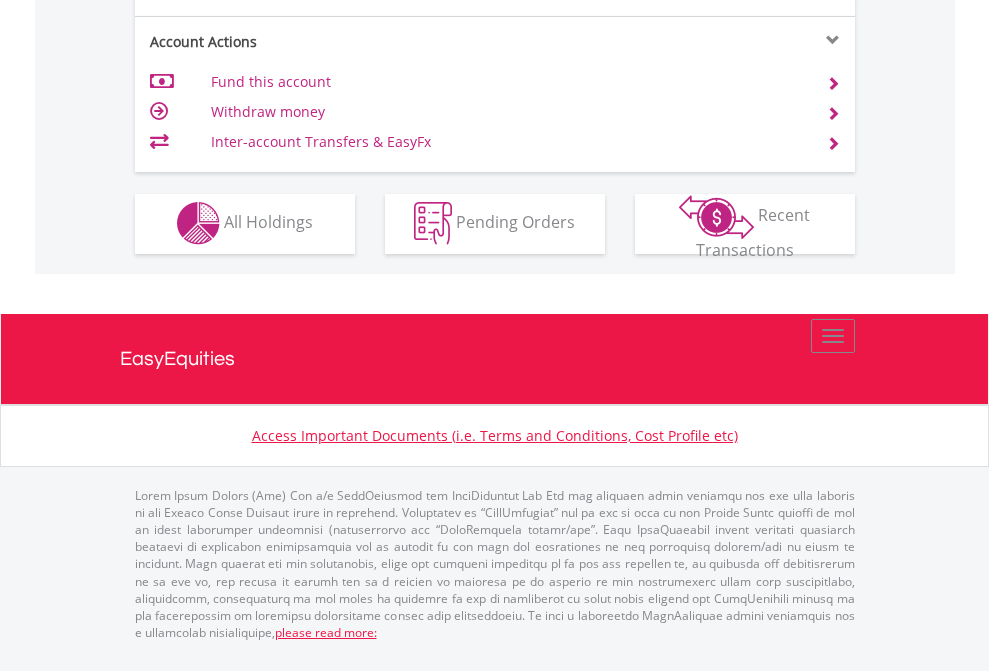 click on "Investment types" at bounding box center [706, -353] 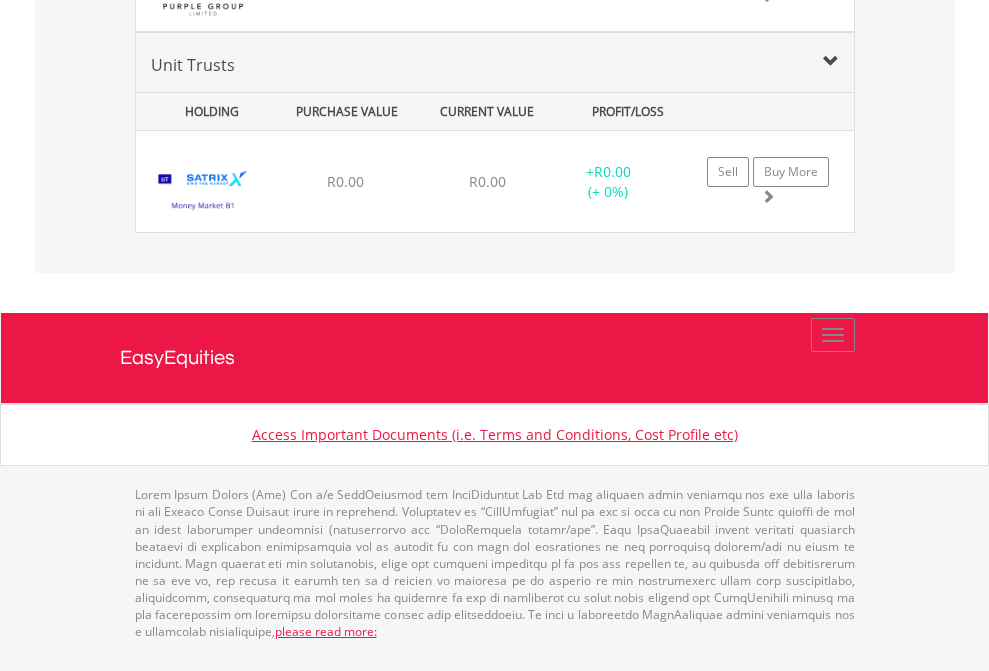 click on "TFSA" at bounding box center (818, -1272) 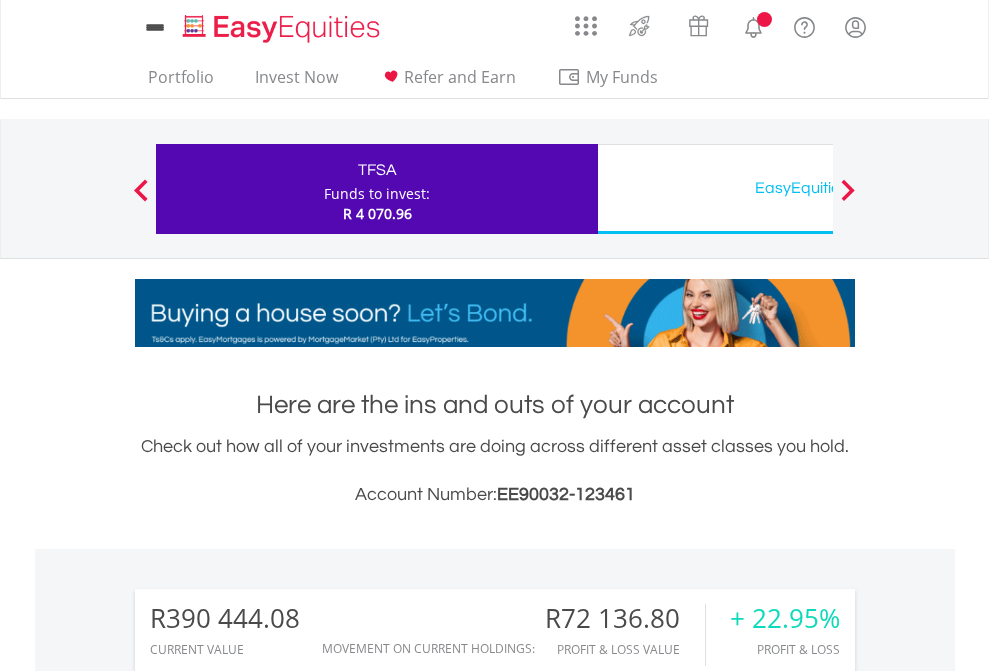 scroll, scrollTop: 0, scrollLeft: 0, axis: both 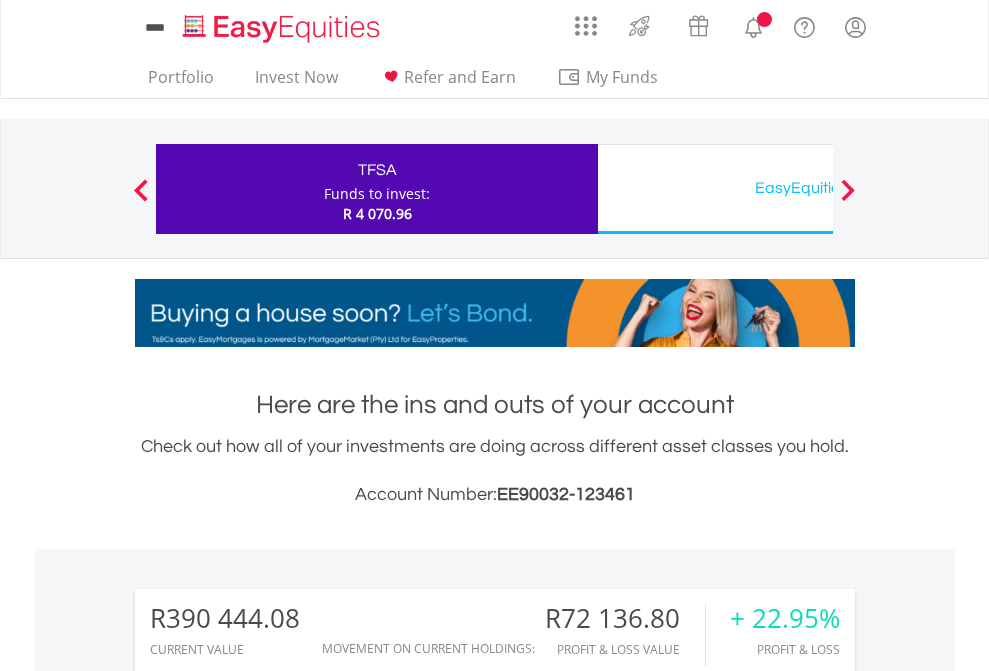 click on "All Holdings" at bounding box center (268, 1586) 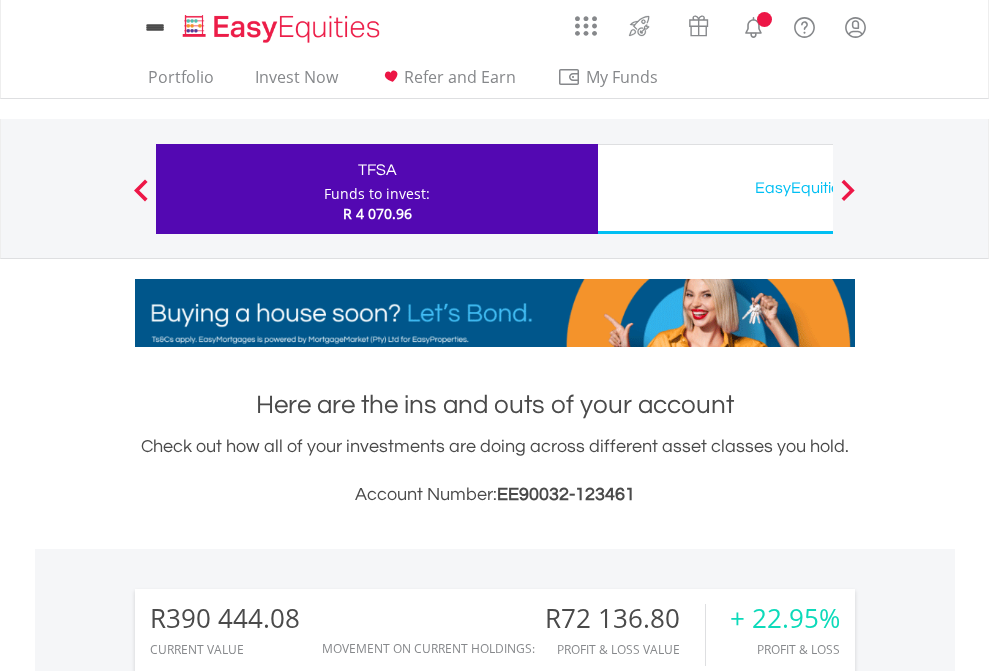 scroll, scrollTop: 999808, scrollLeft: 999687, axis: both 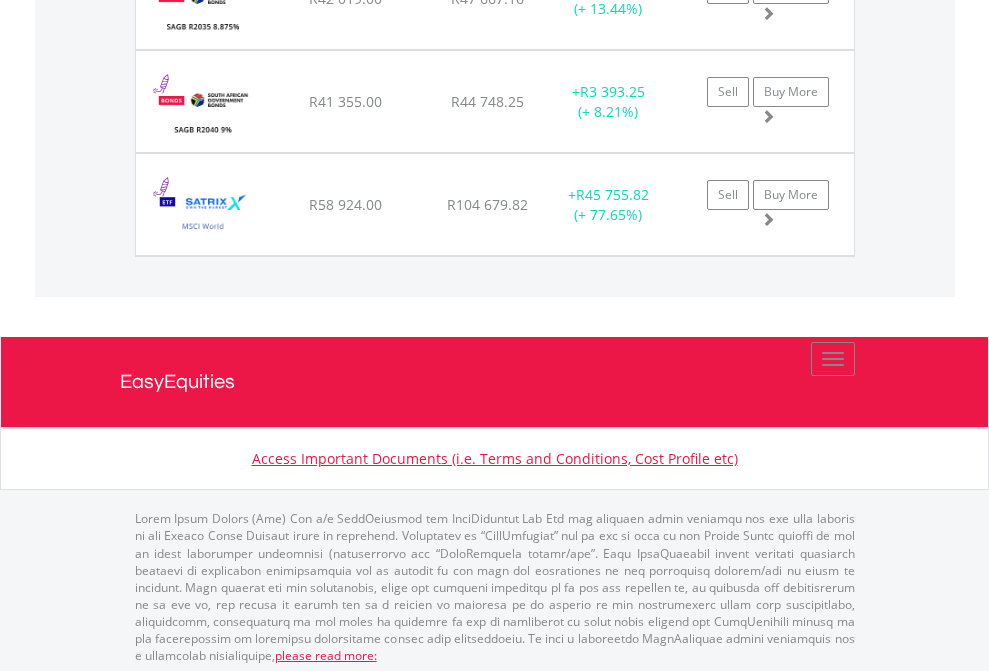 click on "EasyEquities USD" at bounding box center (818, -2156) 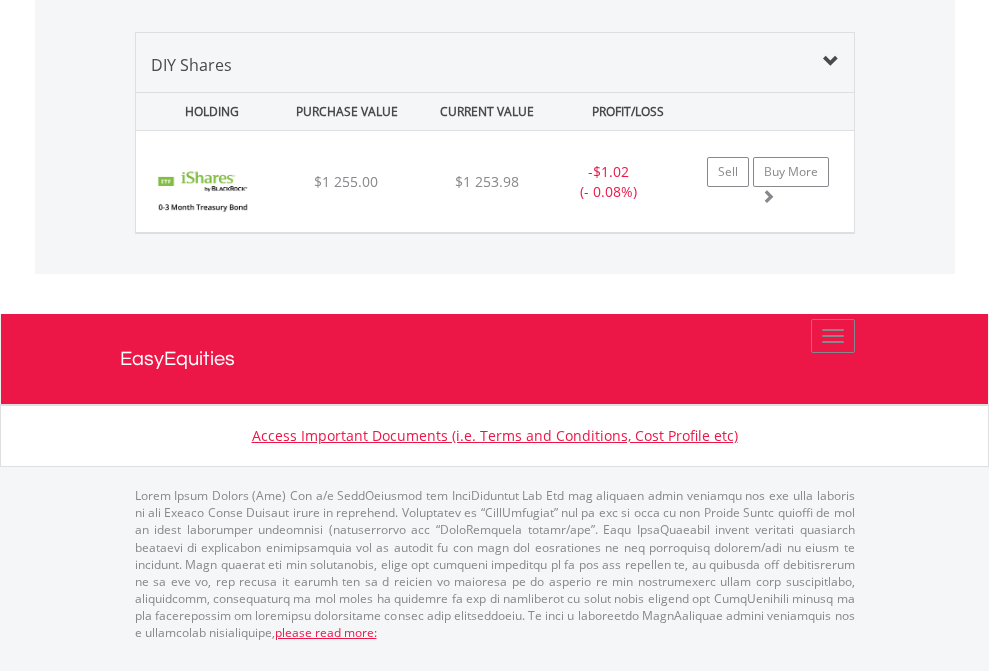 click on "EasyEquities GBP" at bounding box center [818, -968] 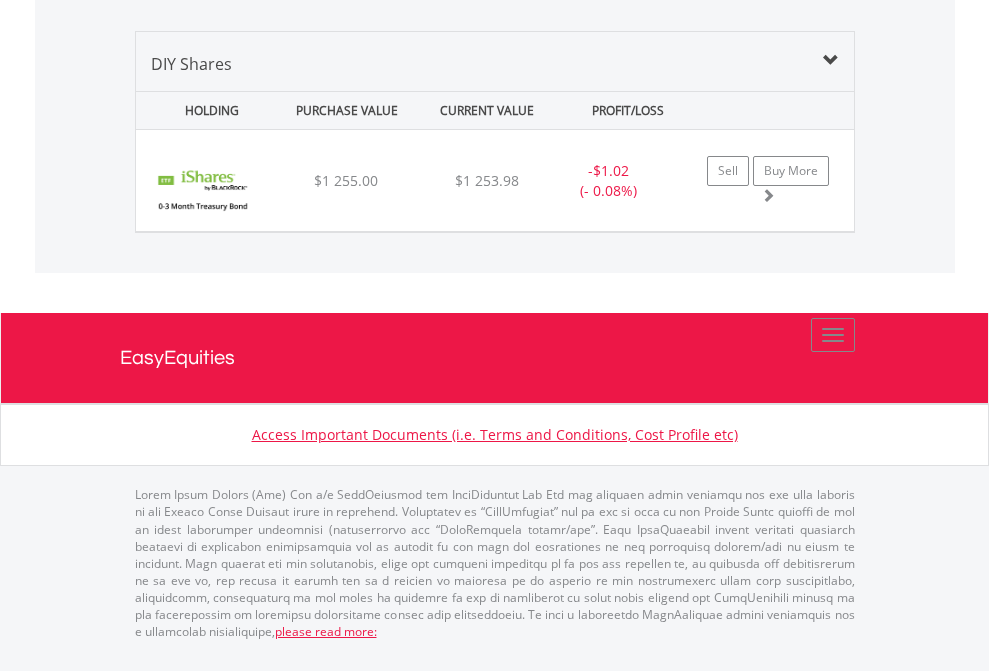 scroll, scrollTop: 144, scrollLeft: 0, axis: vertical 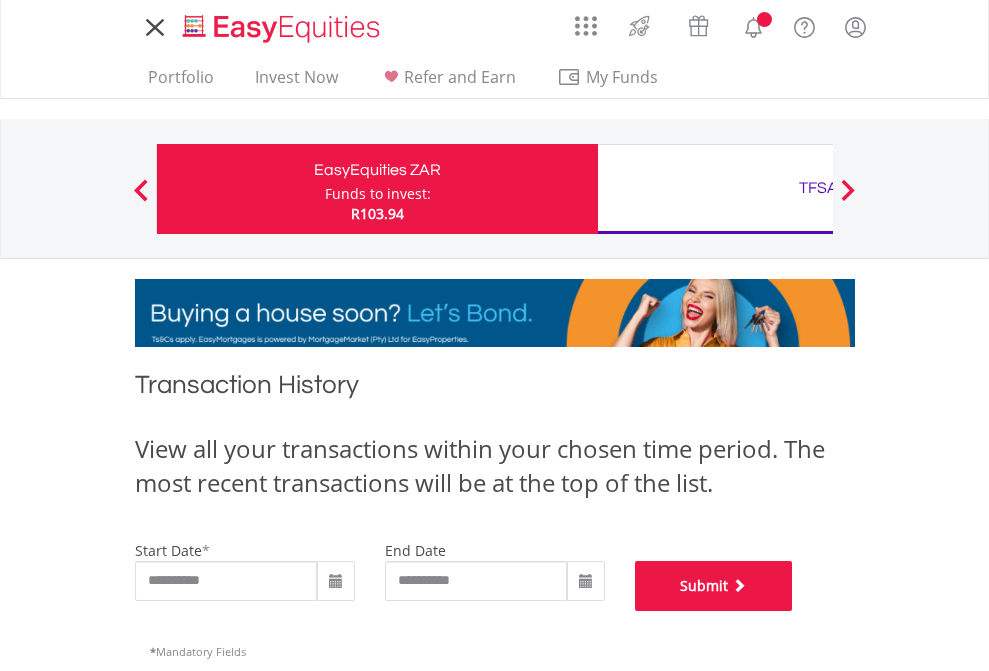 click on "Submit" at bounding box center [714, 586] 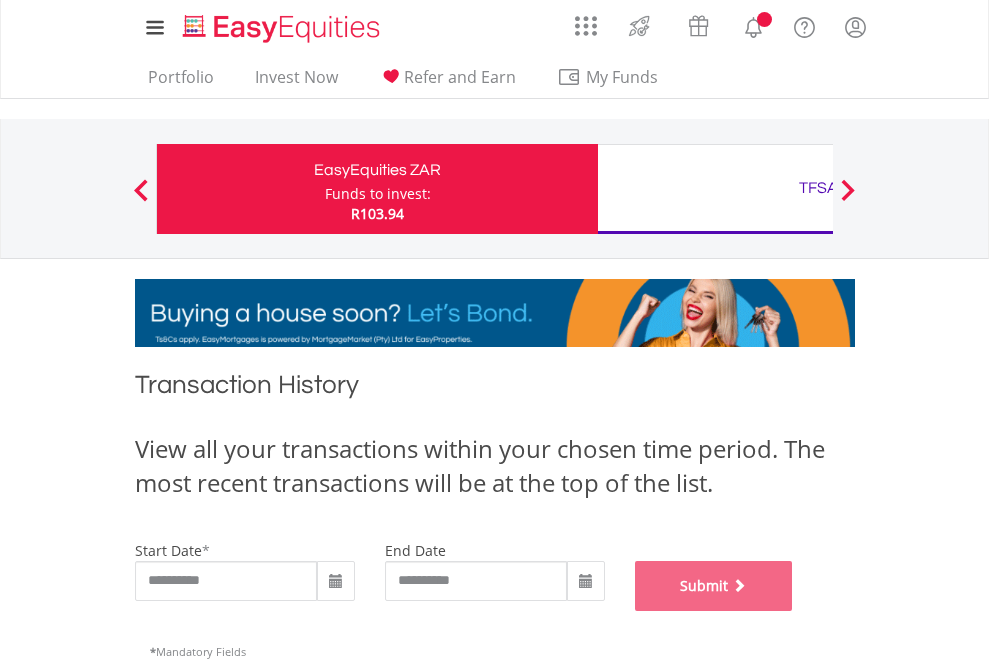 scroll, scrollTop: 811, scrollLeft: 0, axis: vertical 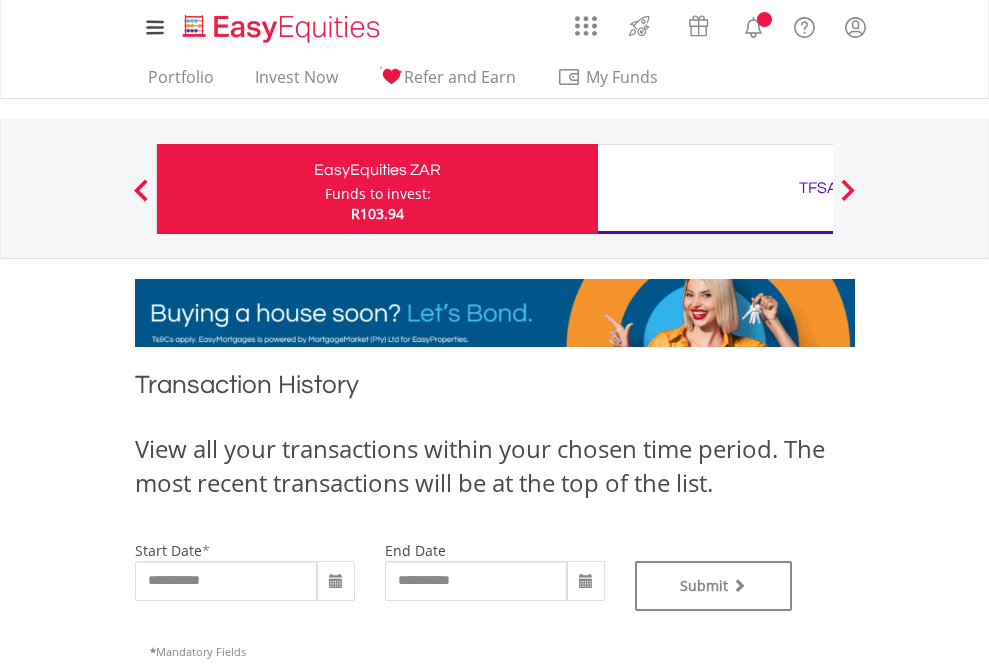 click on "TFSA" at bounding box center (818, 188) 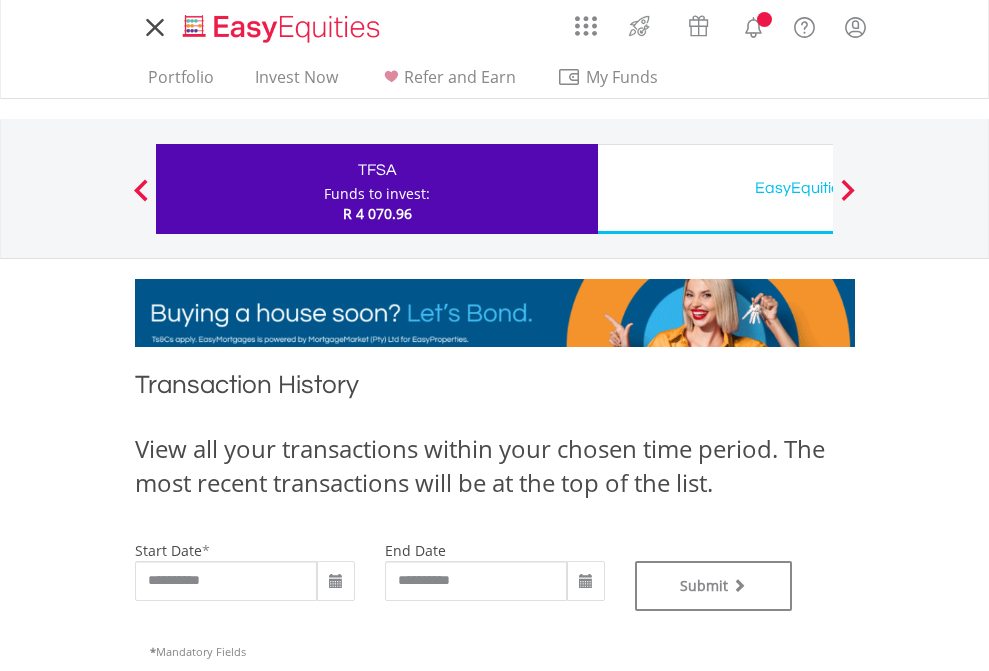 scroll, scrollTop: 0, scrollLeft: 0, axis: both 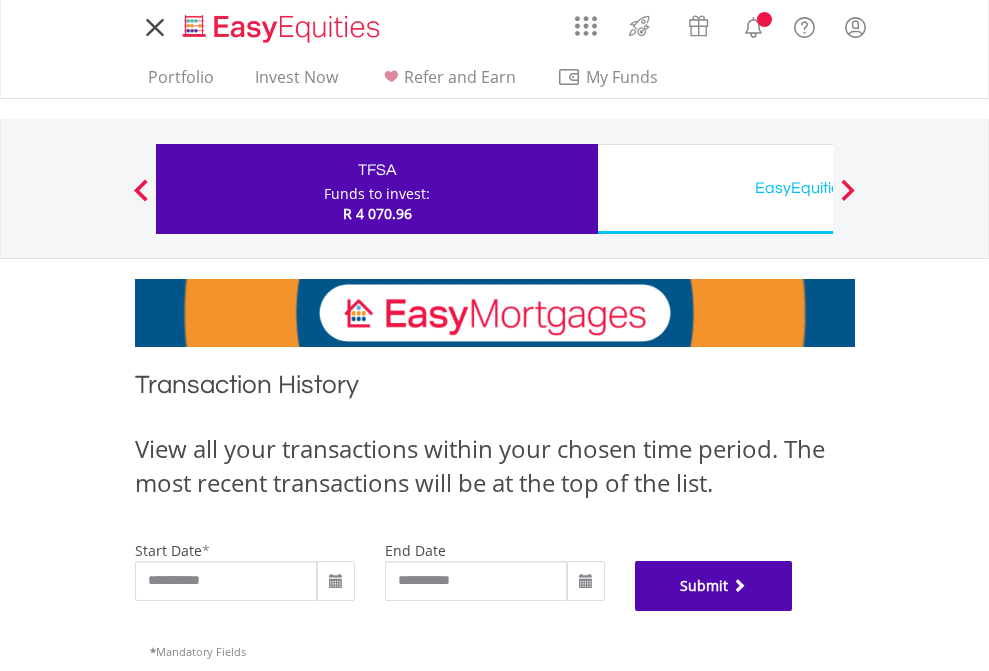 click on "Submit" at bounding box center [714, 586] 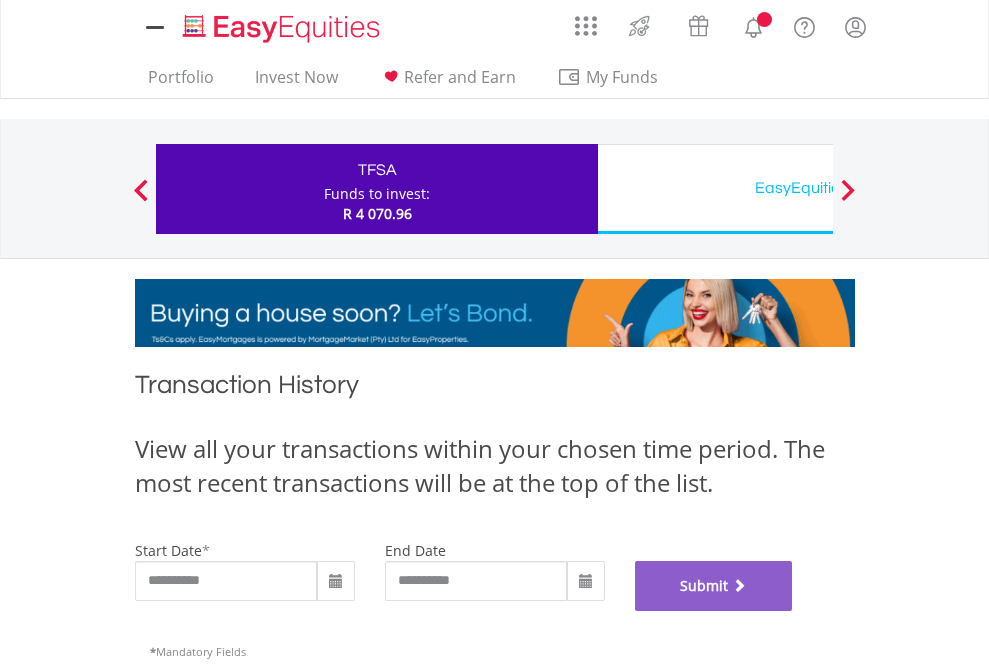 scroll, scrollTop: 811, scrollLeft: 0, axis: vertical 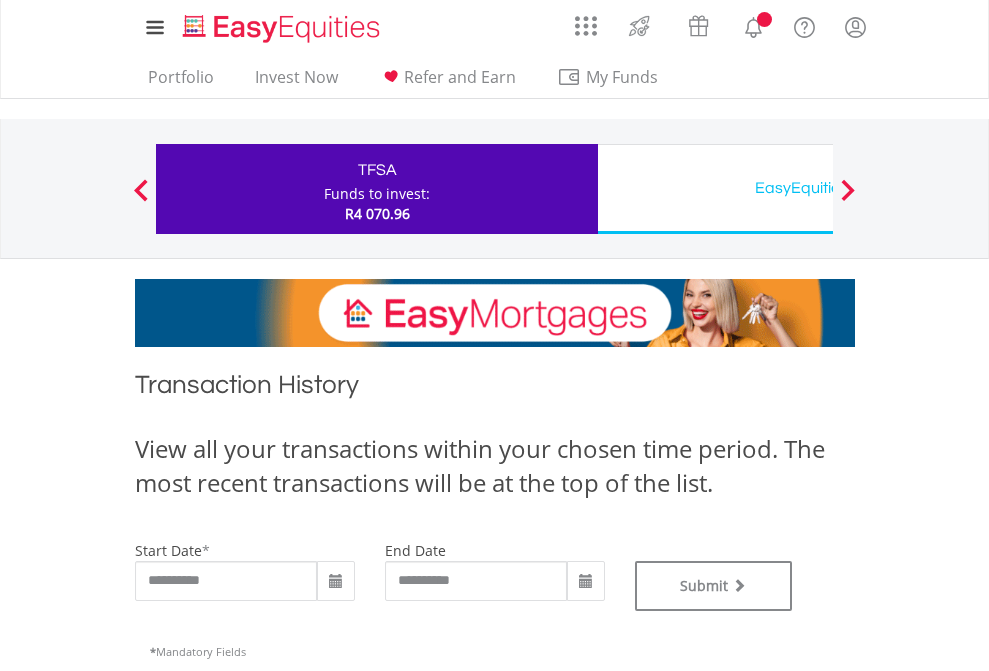 click on "EasyEquities USD" at bounding box center (818, 188) 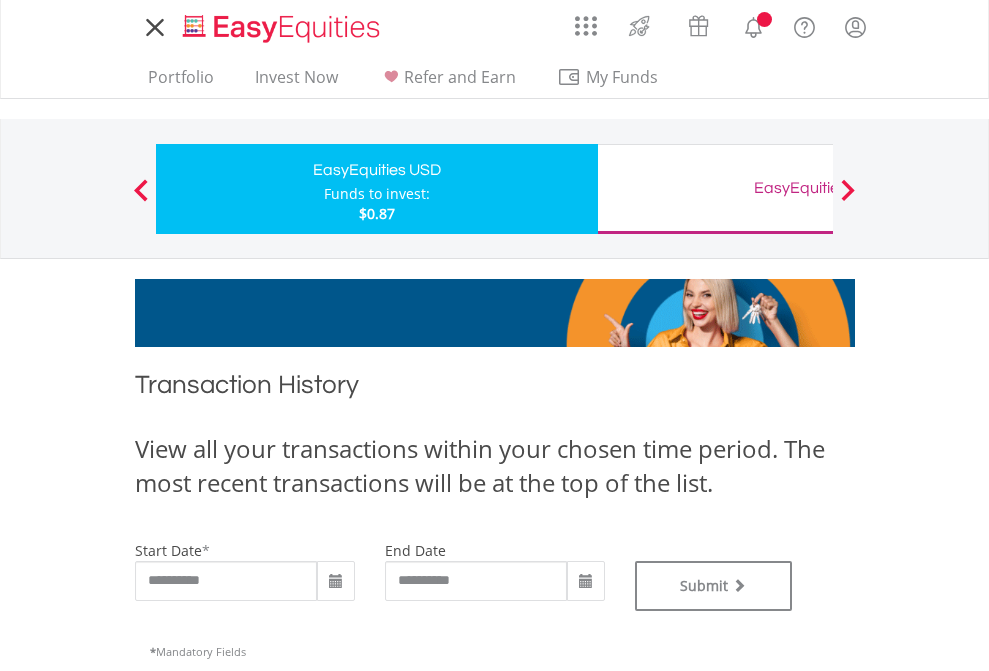 scroll, scrollTop: 0, scrollLeft: 0, axis: both 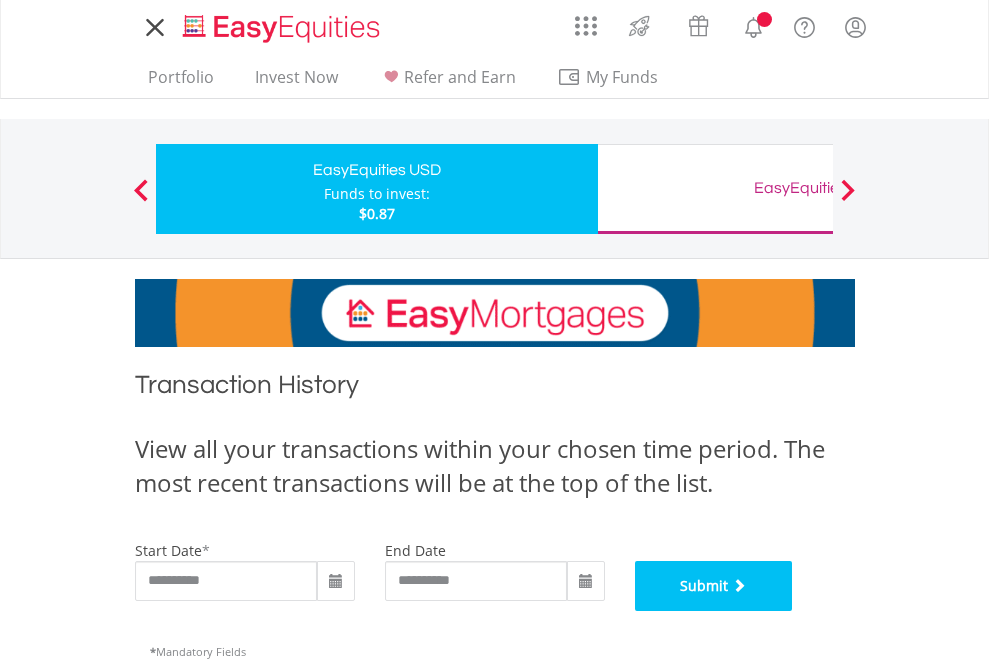 click on "Submit" at bounding box center [714, 586] 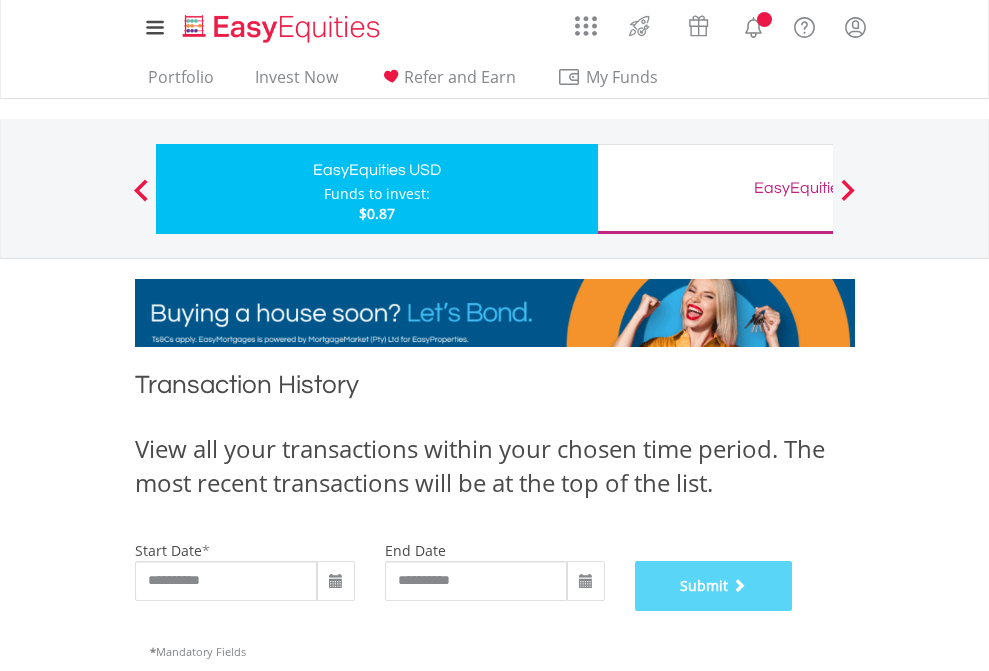 scroll, scrollTop: 811, scrollLeft: 0, axis: vertical 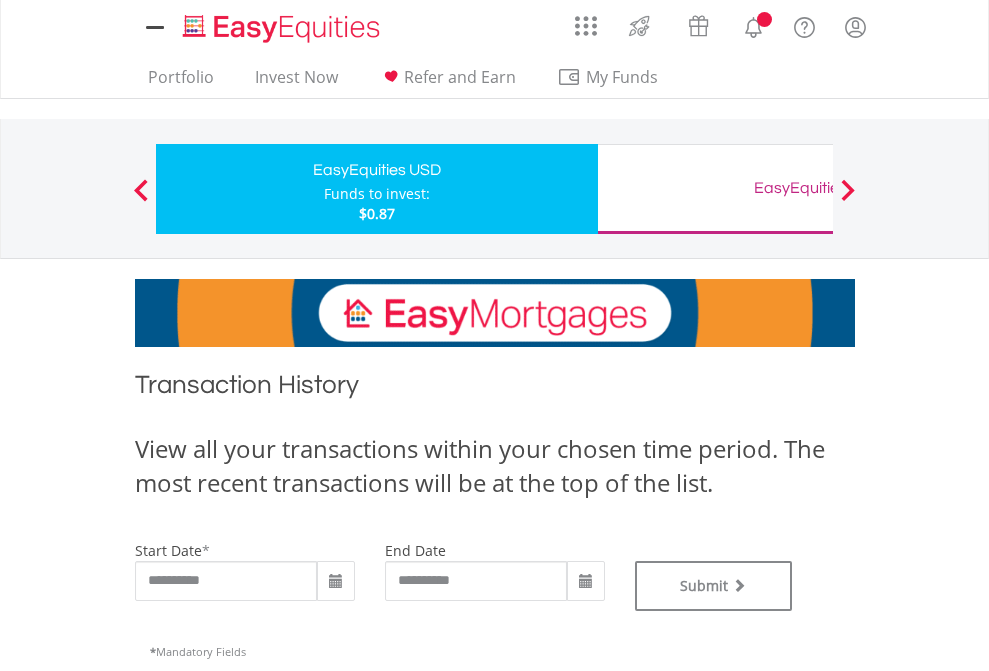 click on "EasyEquities GBP" at bounding box center [818, 188] 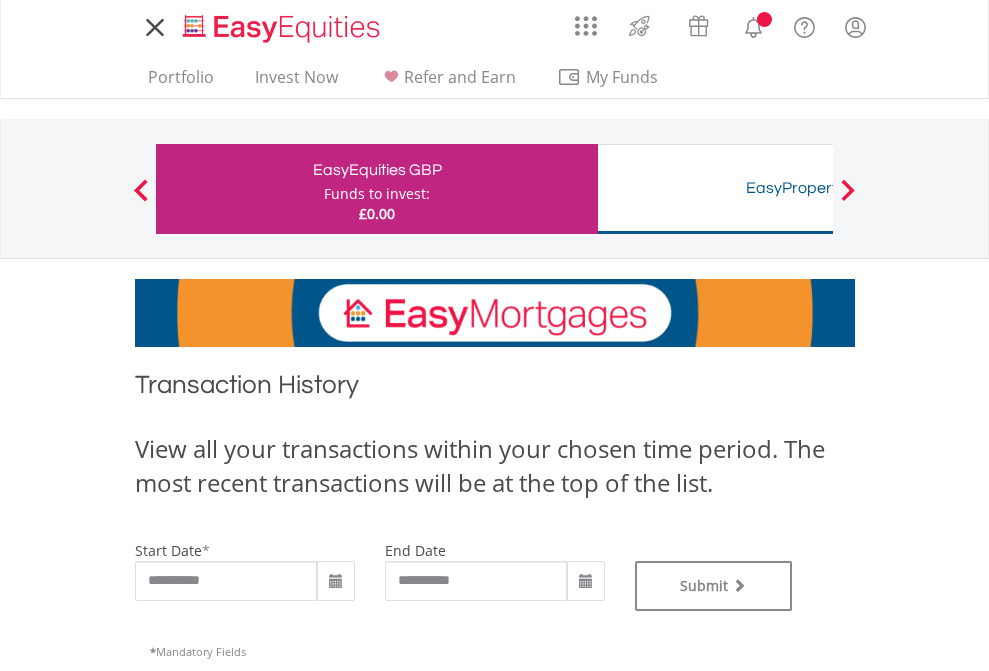 scroll, scrollTop: 0, scrollLeft: 0, axis: both 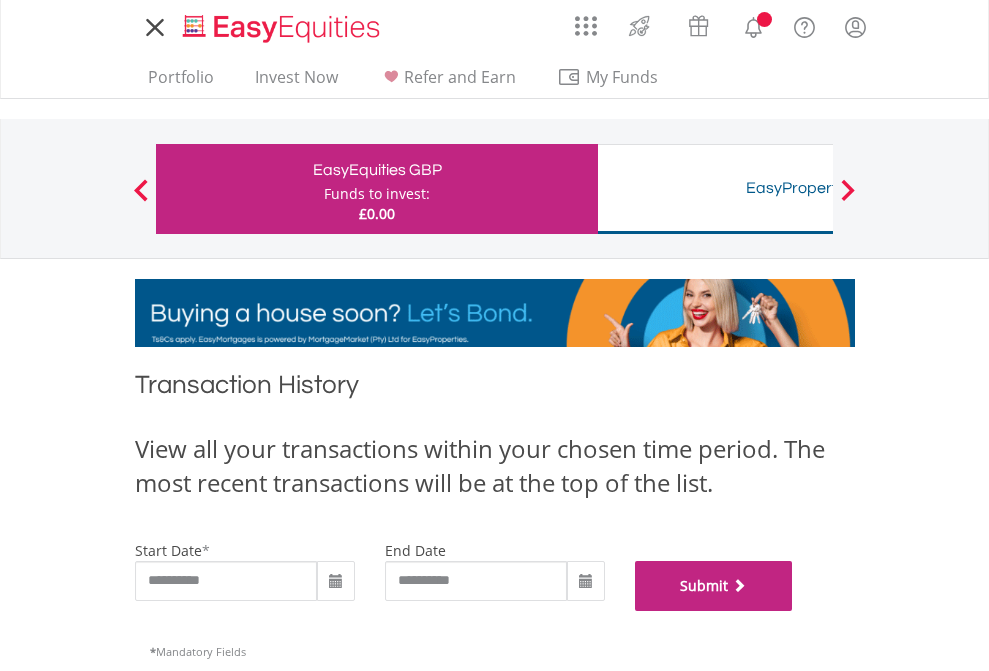 click on "Submit" at bounding box center [714, 586] 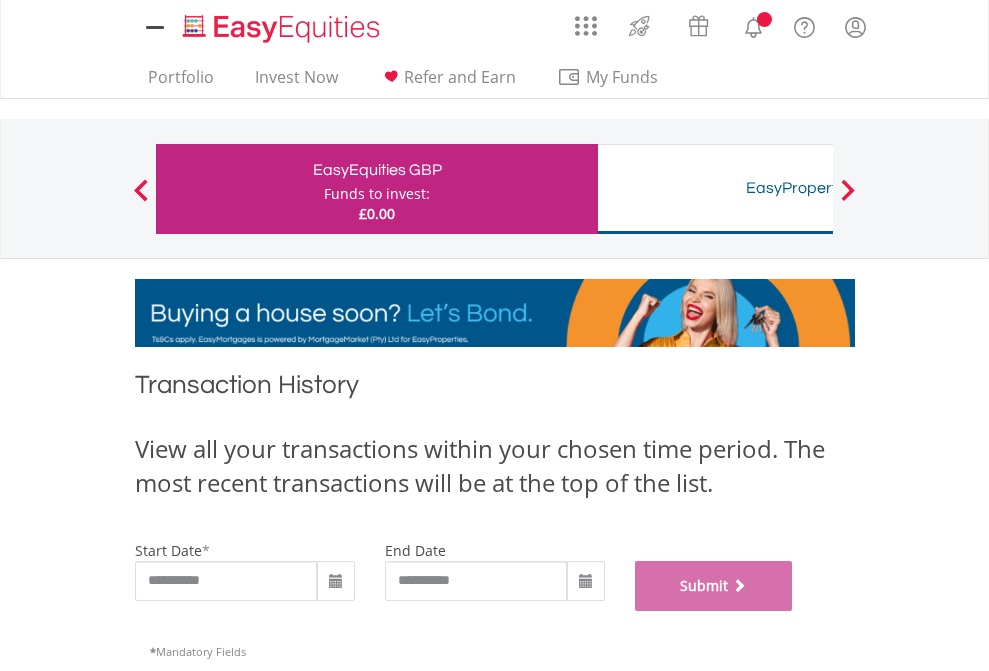 scroll, scrollTop: 811, scrollLeft: 0, axis: vertical 